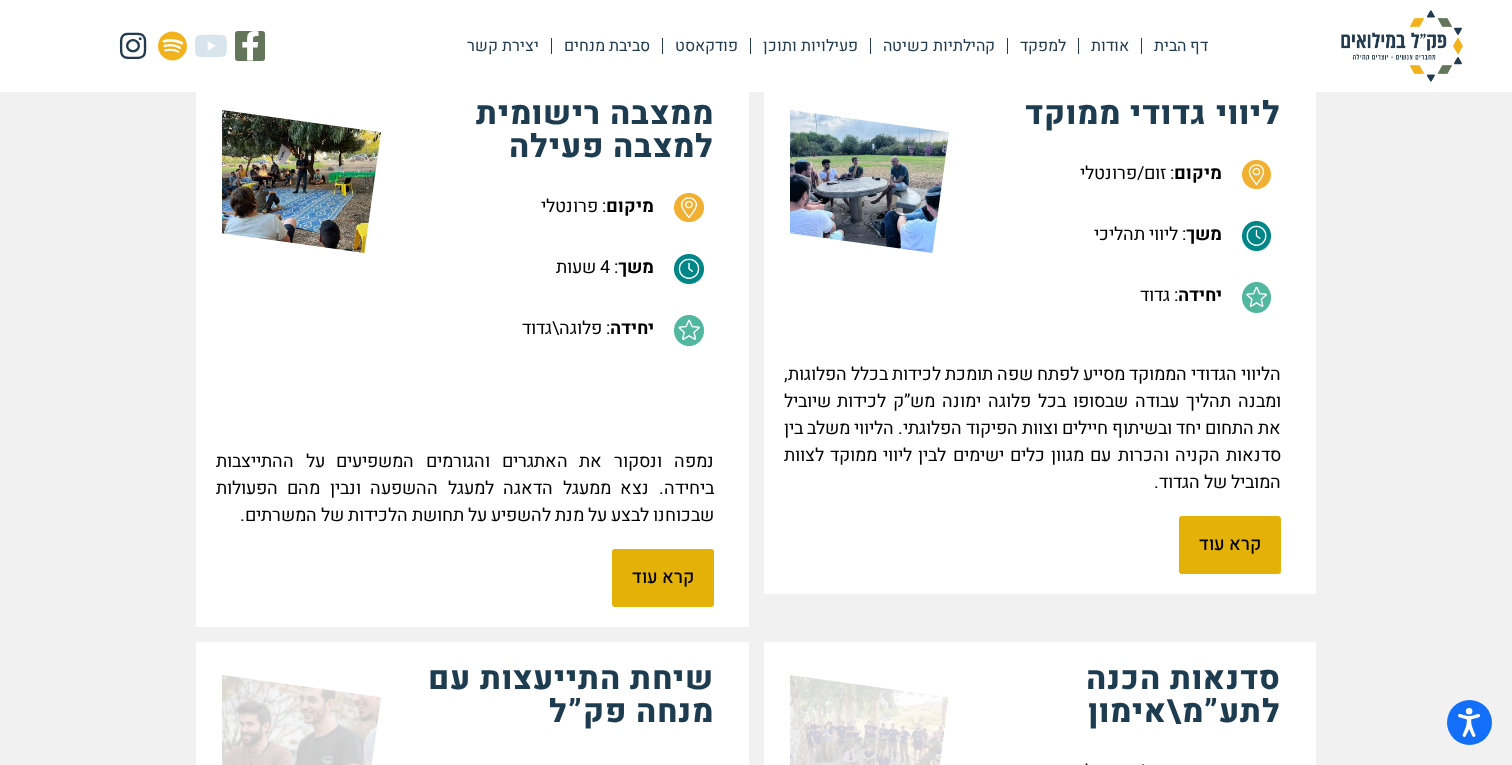 scroll, scrollTop: 1417, scrollLeft: 0, axis: vertical 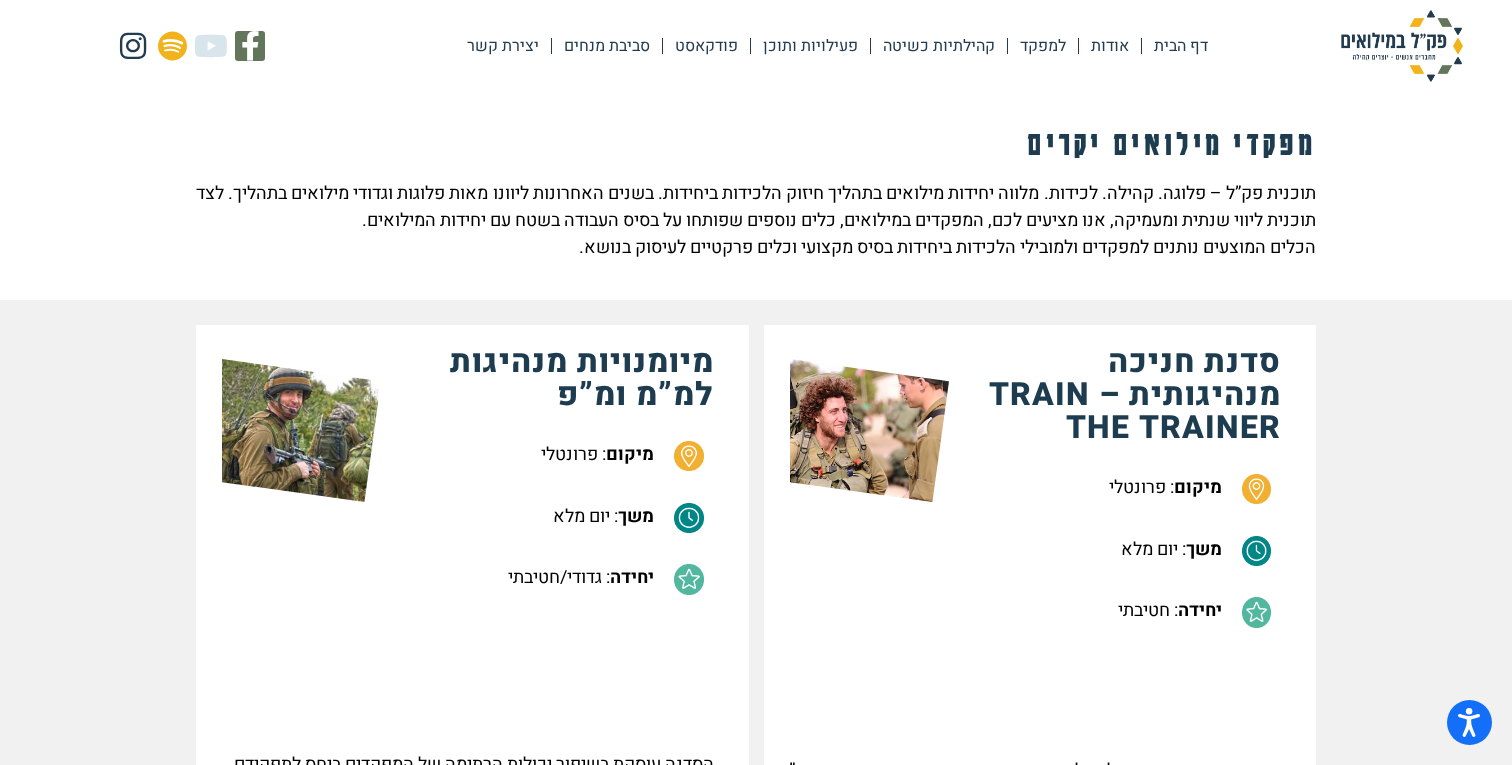 click on "יחידה : גדודי/חטיבתי" at bounding box center (525, 584) 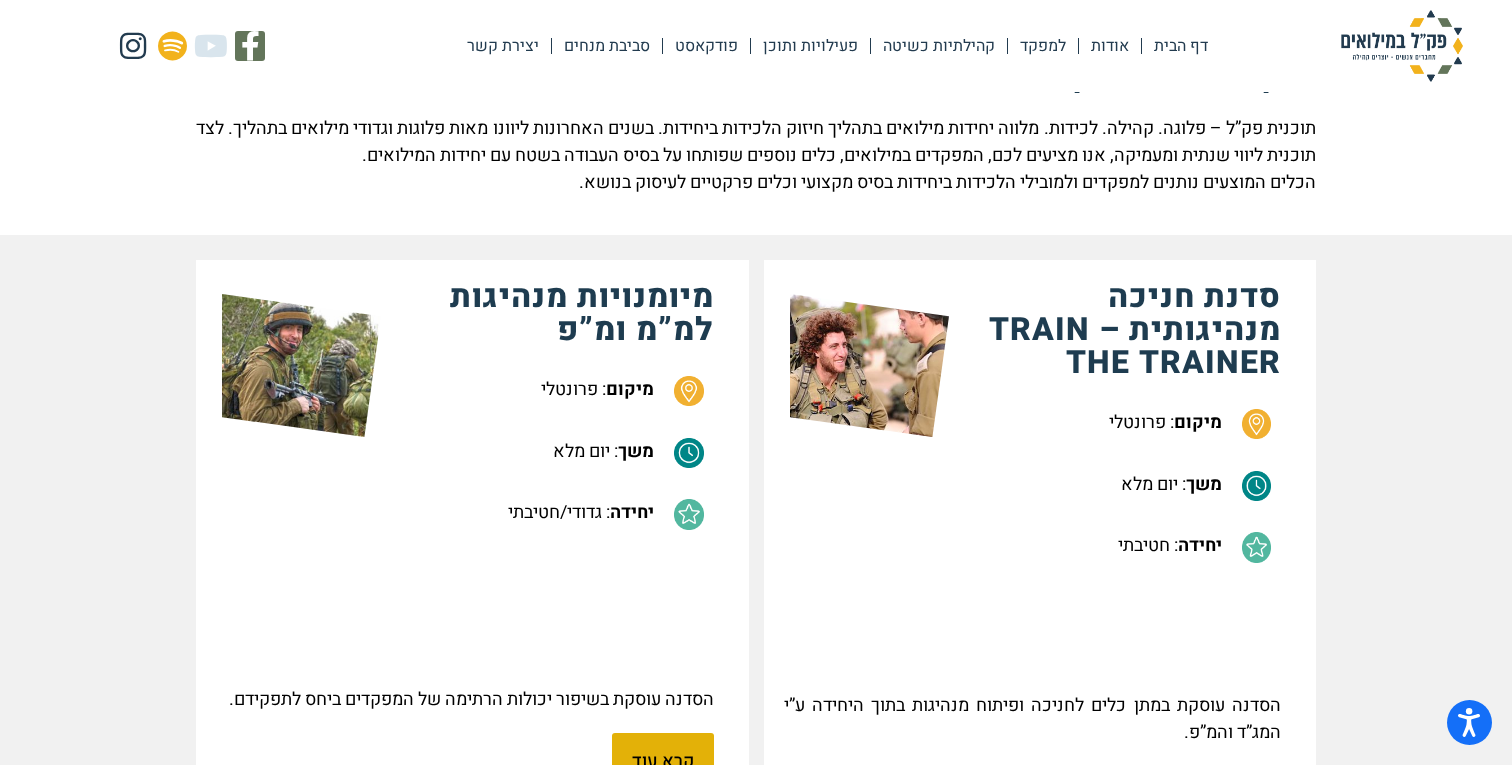 scroll, scrollTop: 552, scrollLeft: 0, axis: vertical 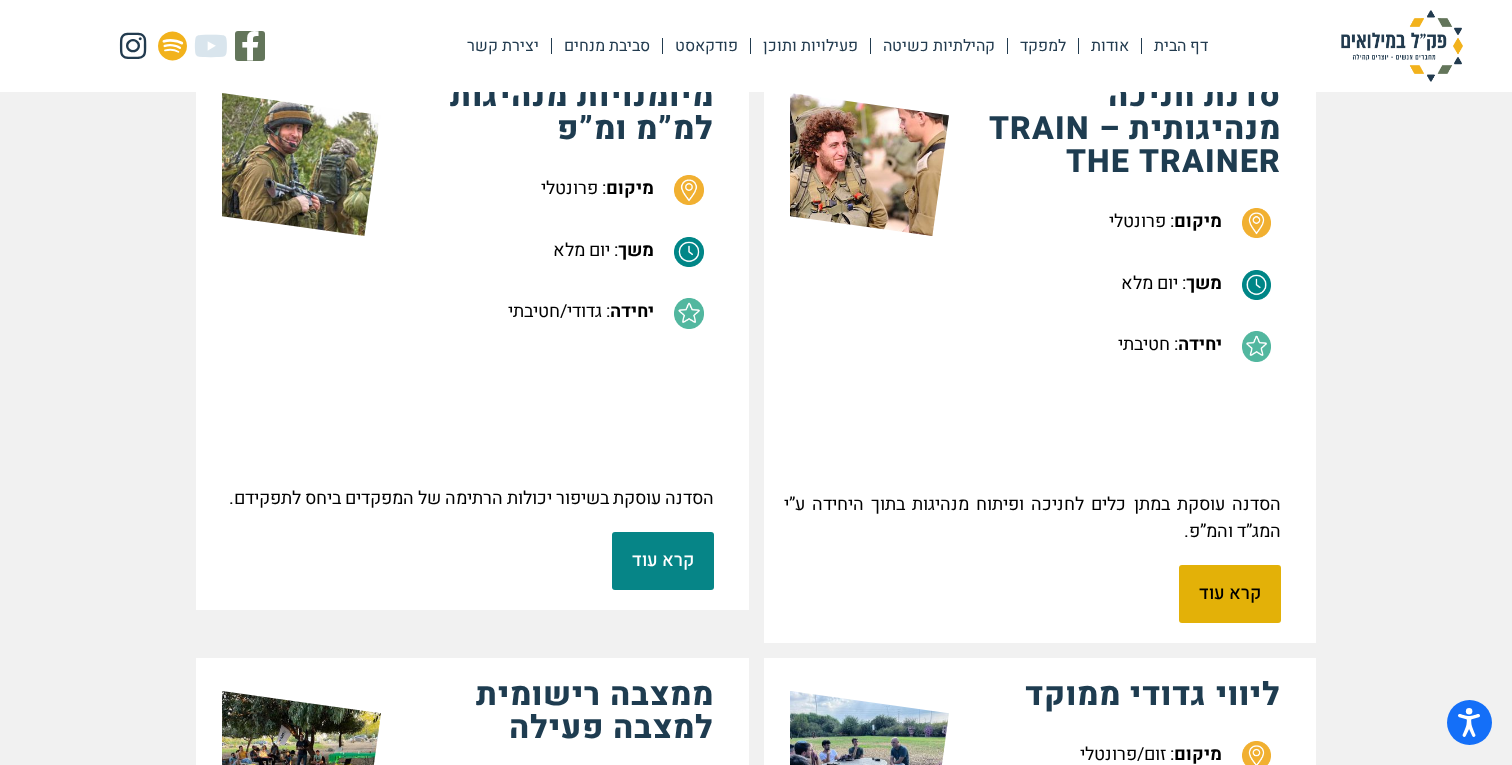 click on "קרא עוד" at bounding box center (663, 561) 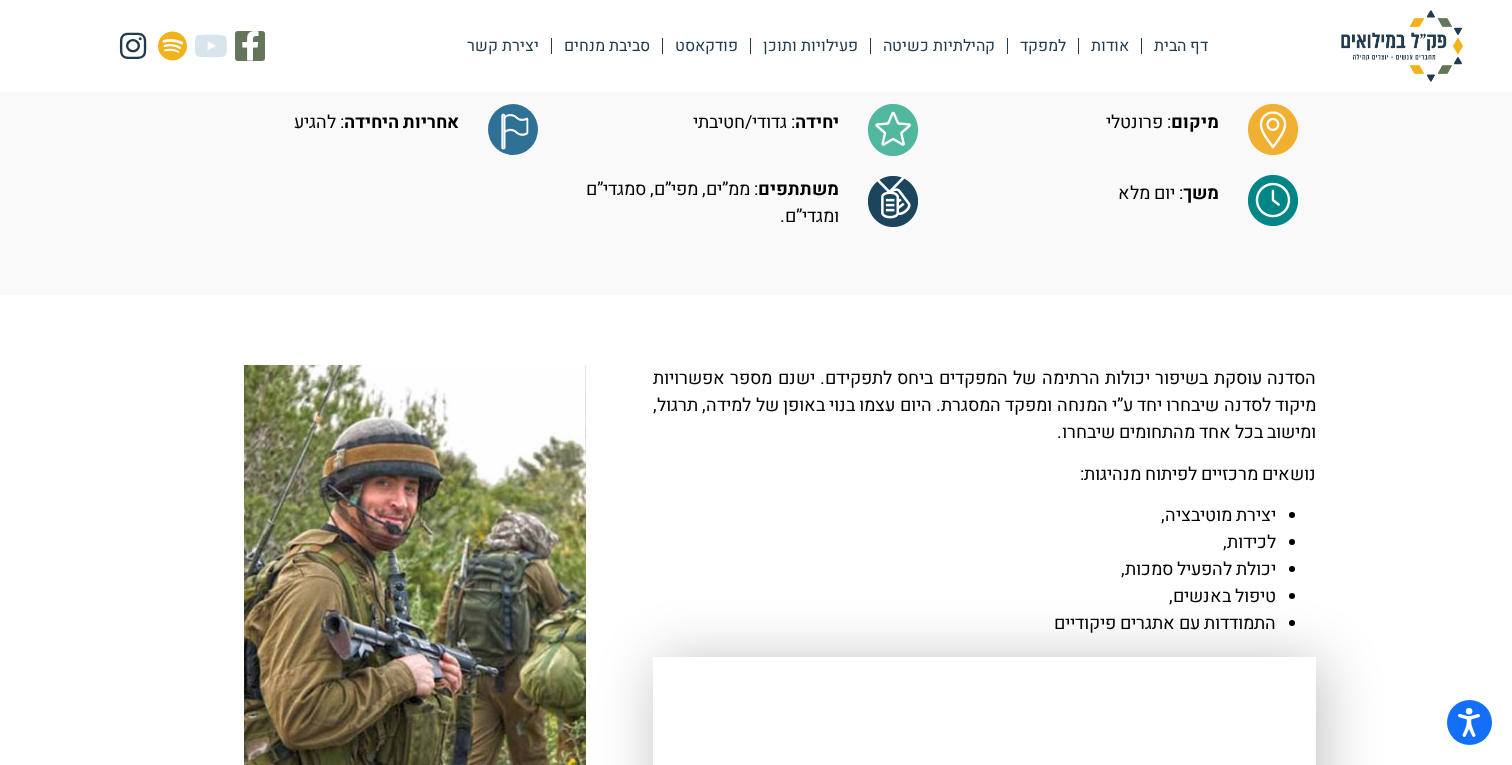 scroll, scrollTop: 236, scrollLeft: 0, axis: vertical 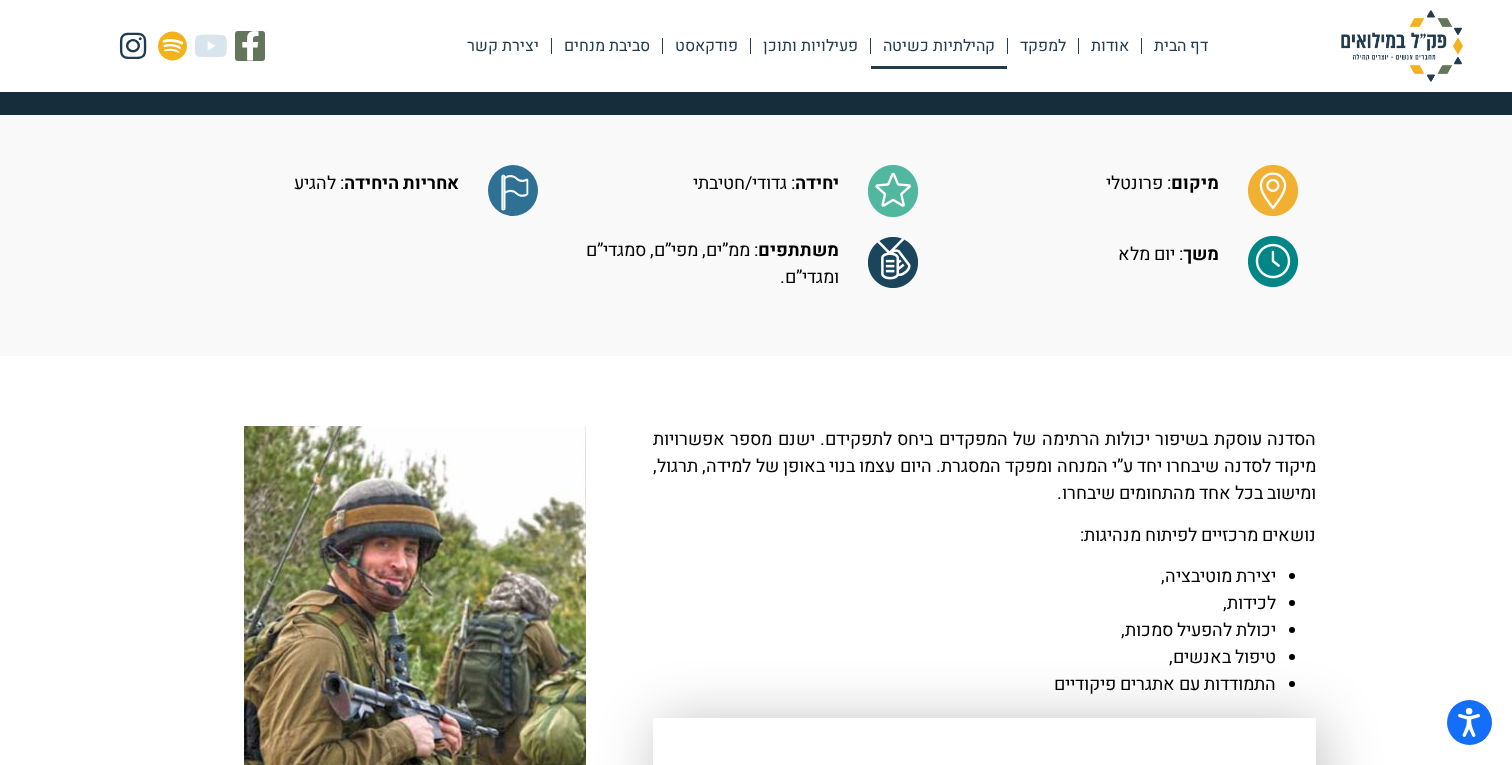 click on "קהילתיות כשיטה" 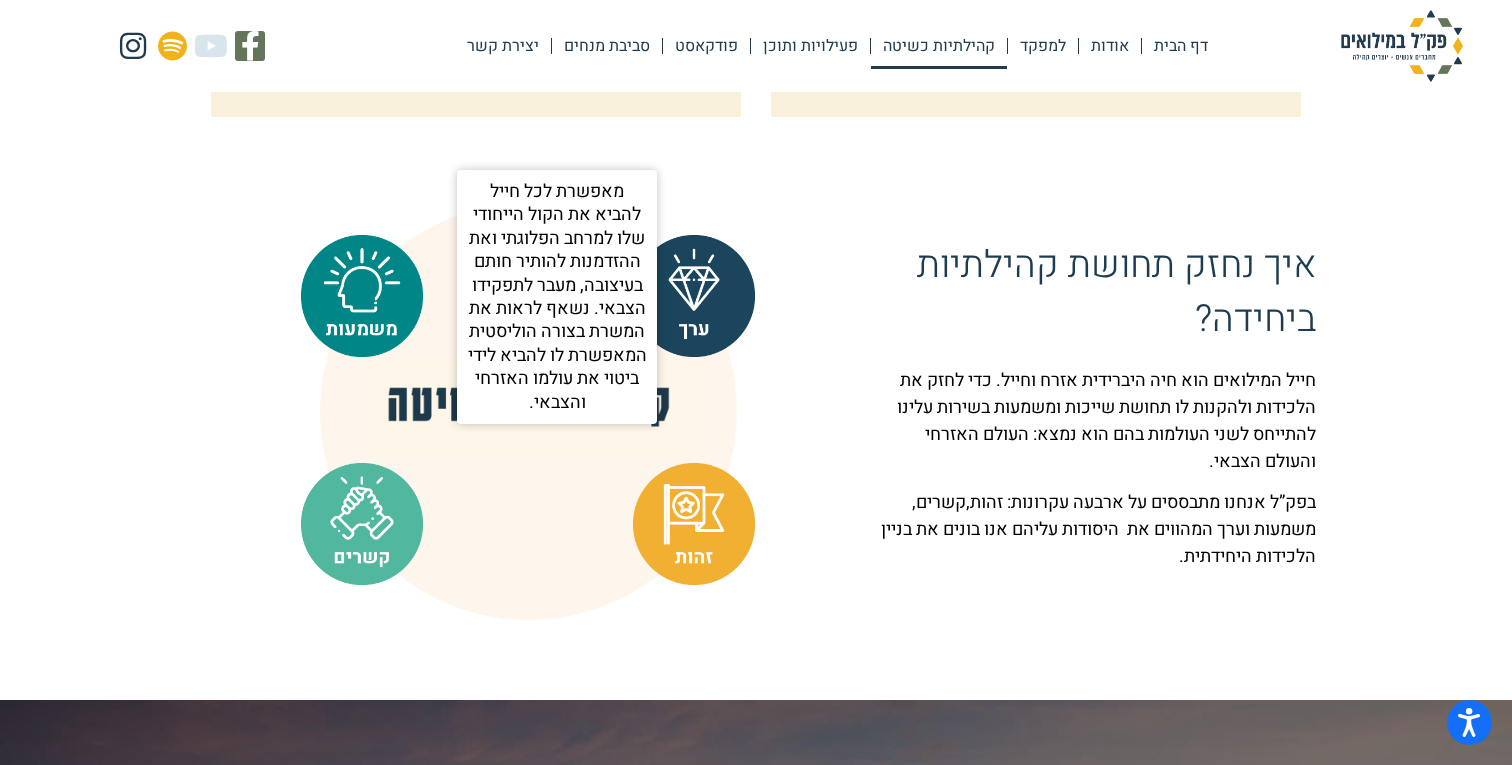 scroll, scrollTop: 1396, scrollLeft: 0, axis: vertical 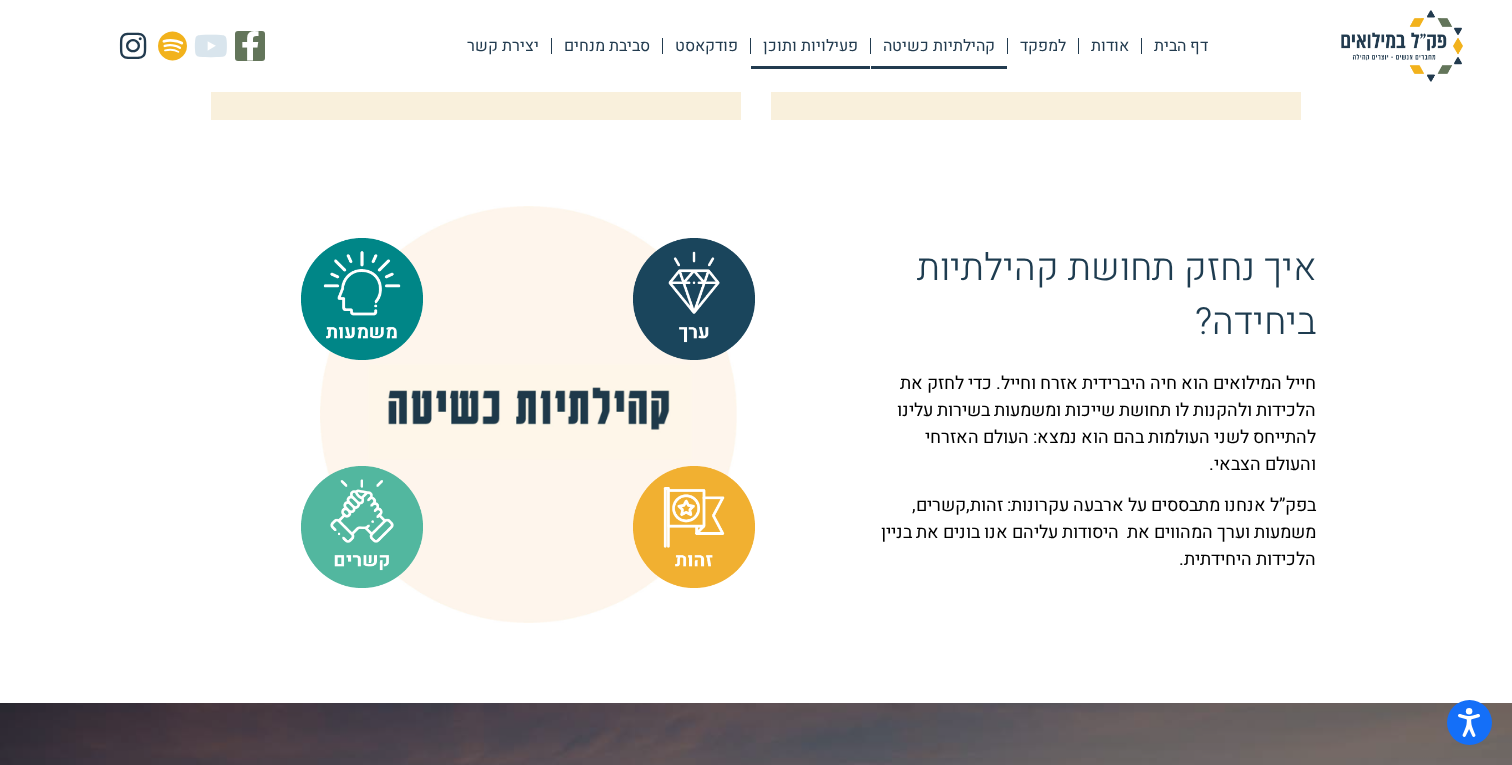 click on "פעילויות ותוכן" 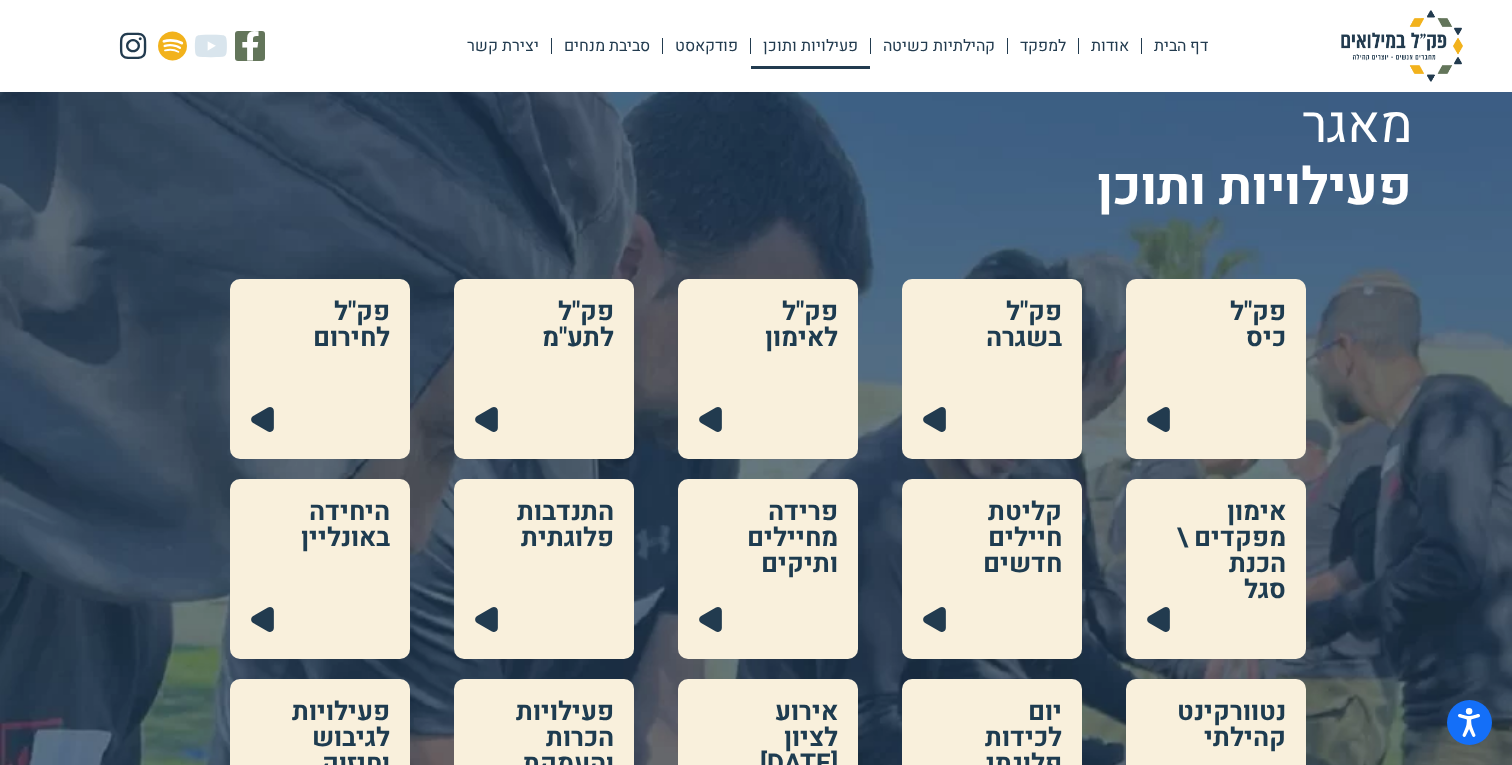 scroll, scrollTop: 146, scrollLeft: 0, axis: vertical 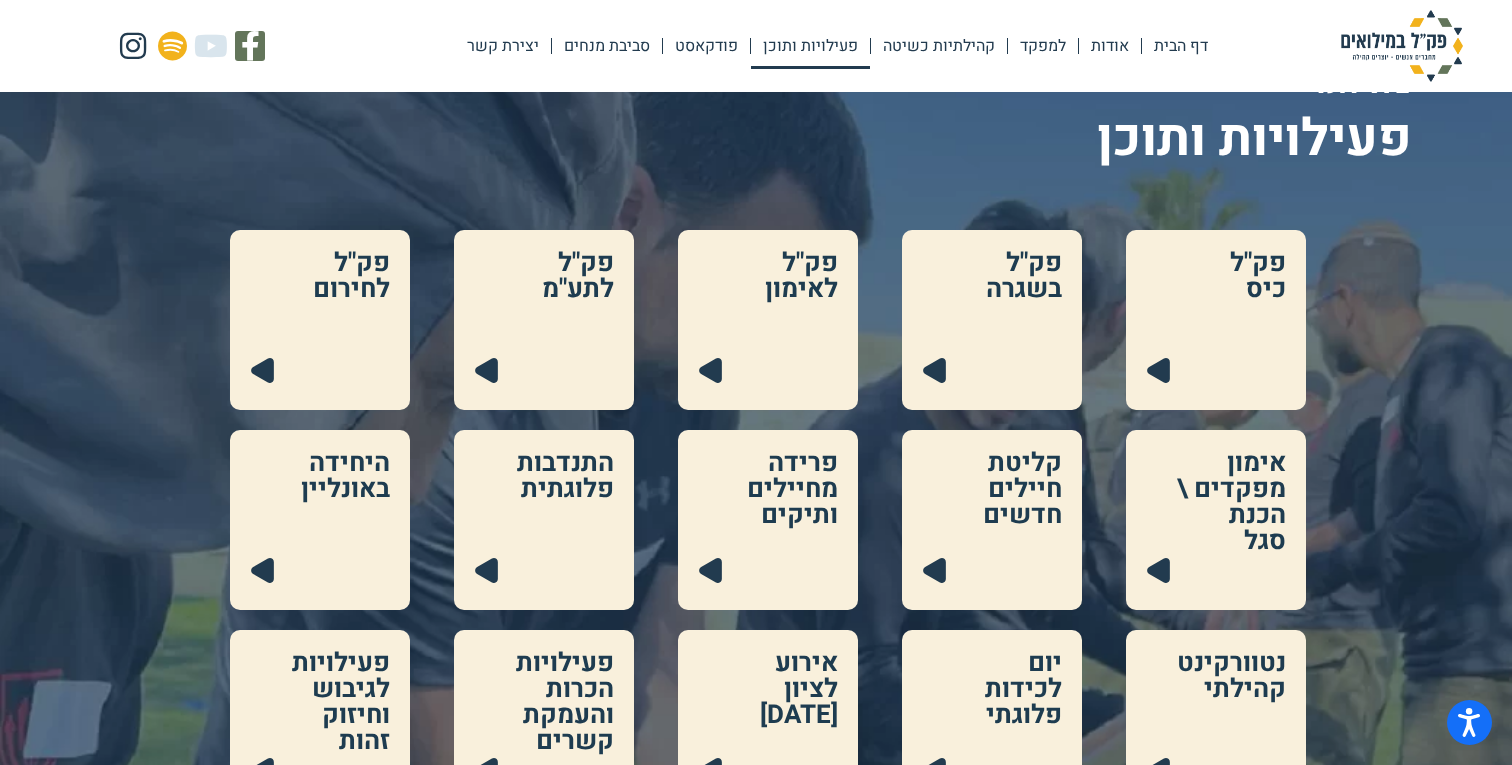 click at bounding box center (1216, 320) 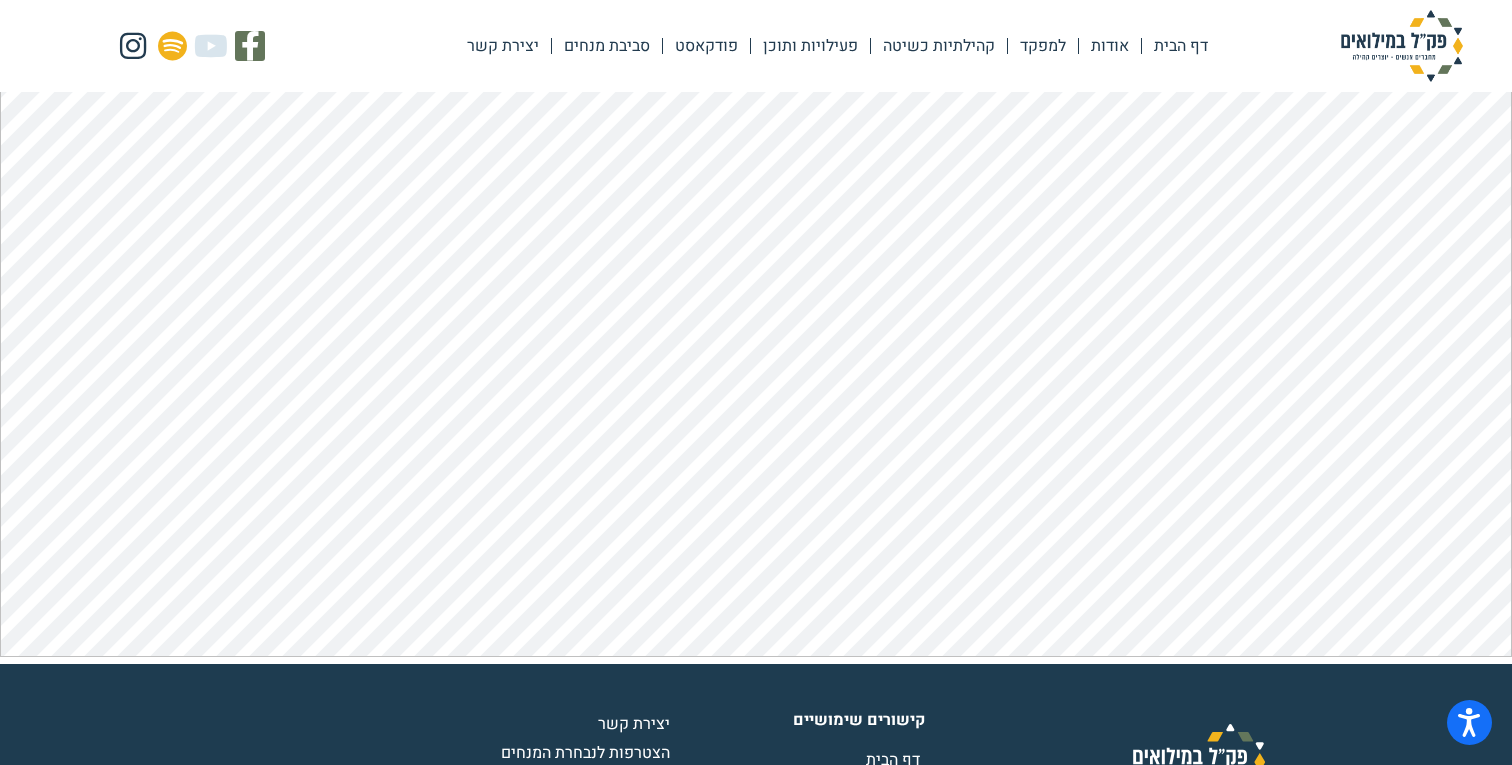 scroll, scrollTop: 449, scrollLeft: 0, axis: vertical 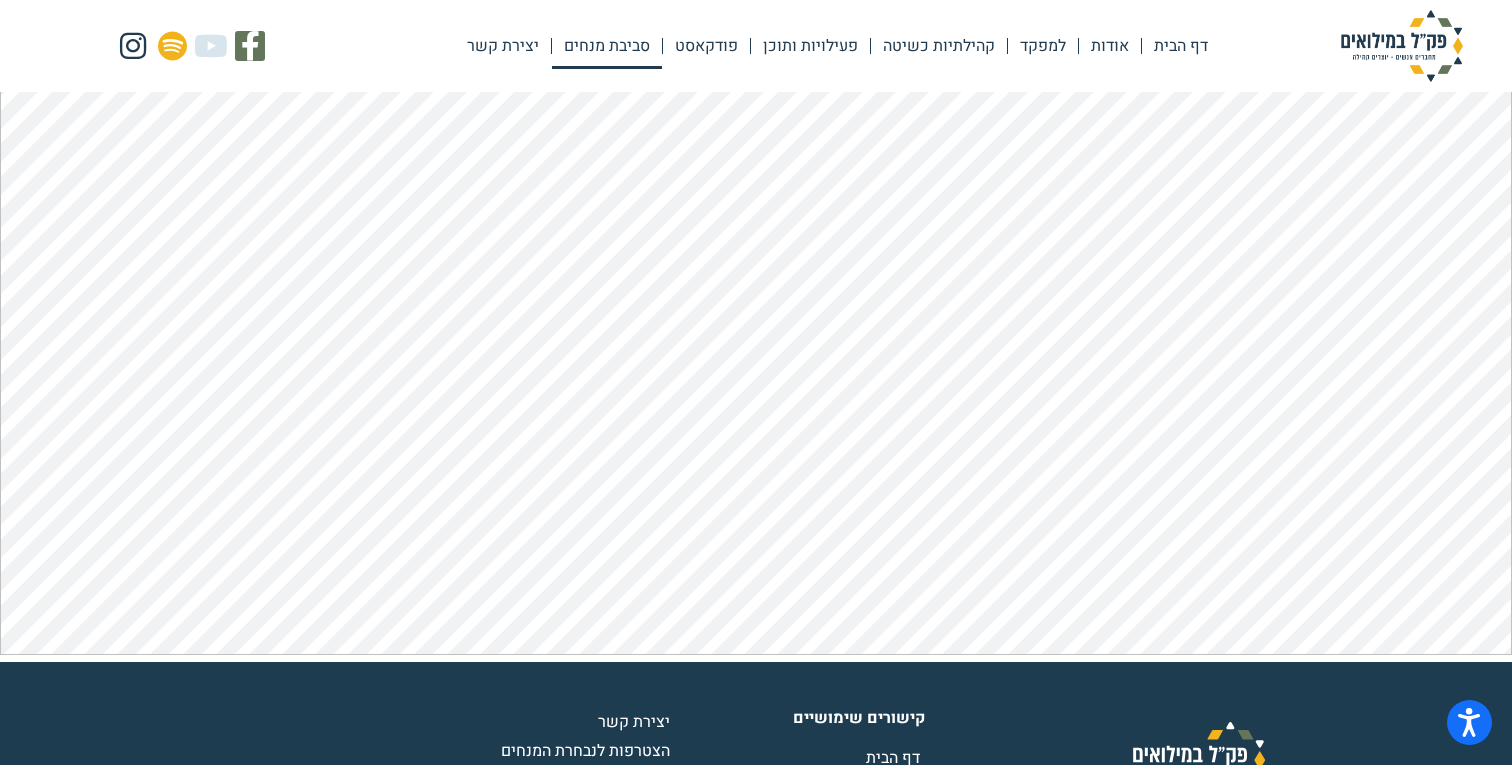 click on "סביבת מנחים" 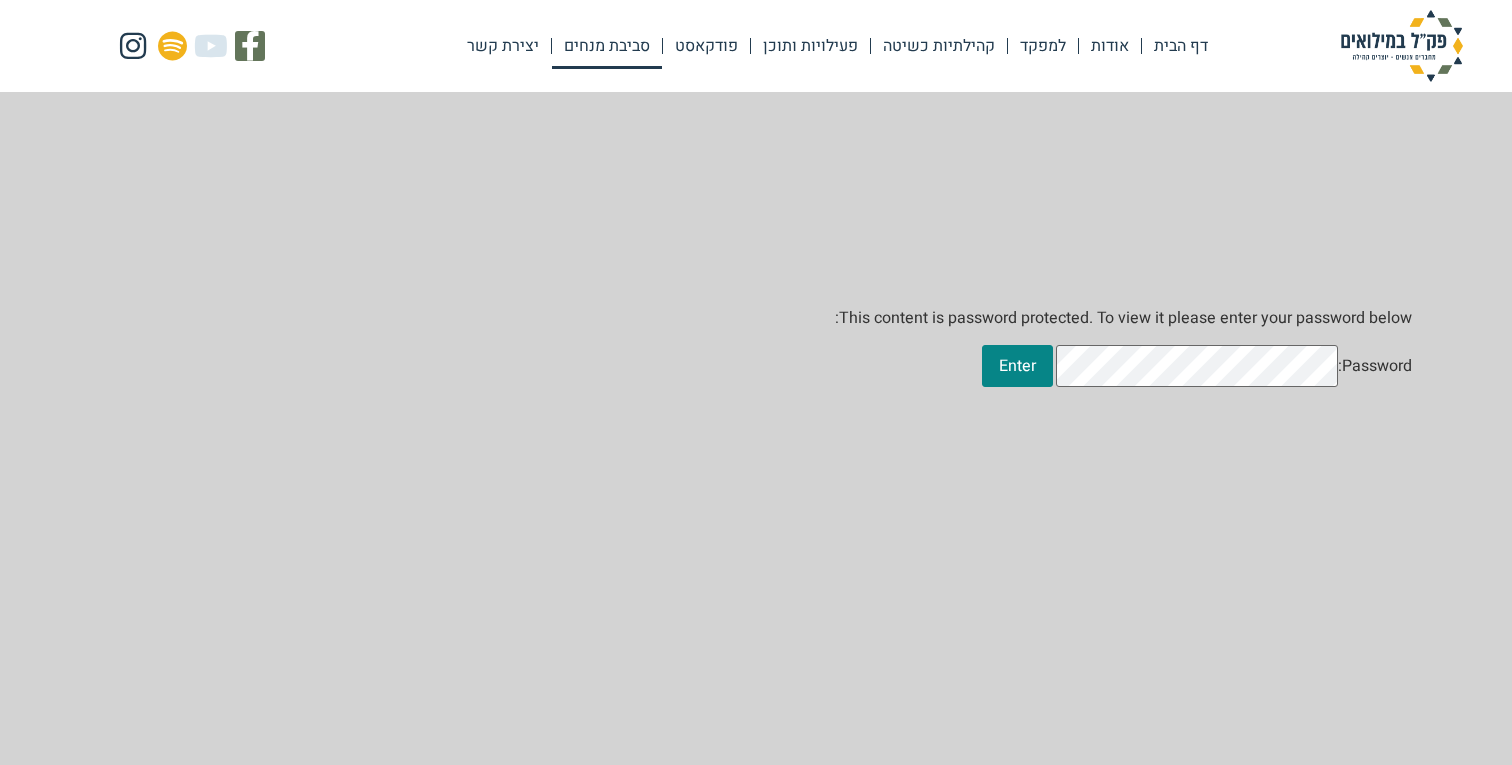 scroll, scrollTop: 0, scrollLeft: 0, axis: both 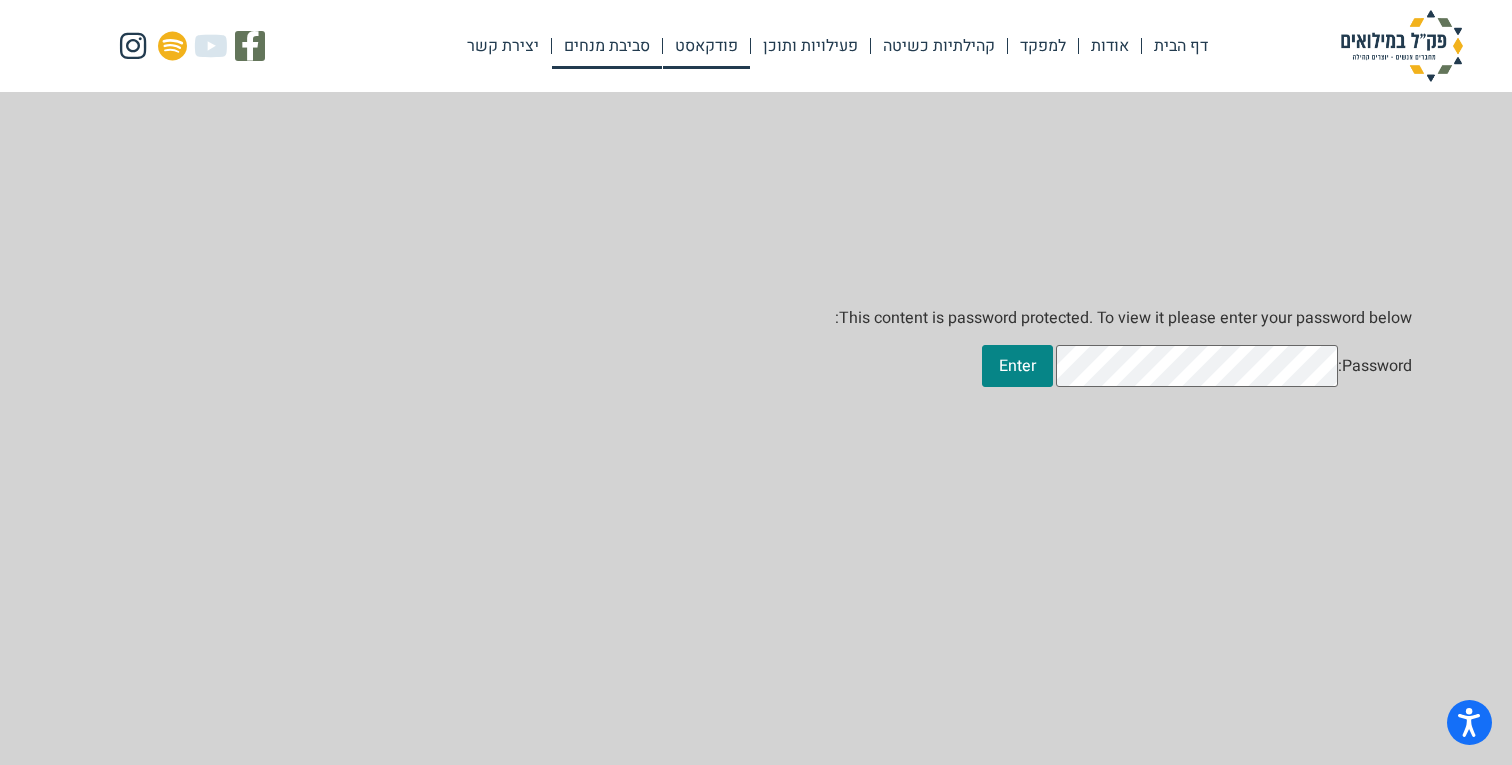 click on "פודקאסט" 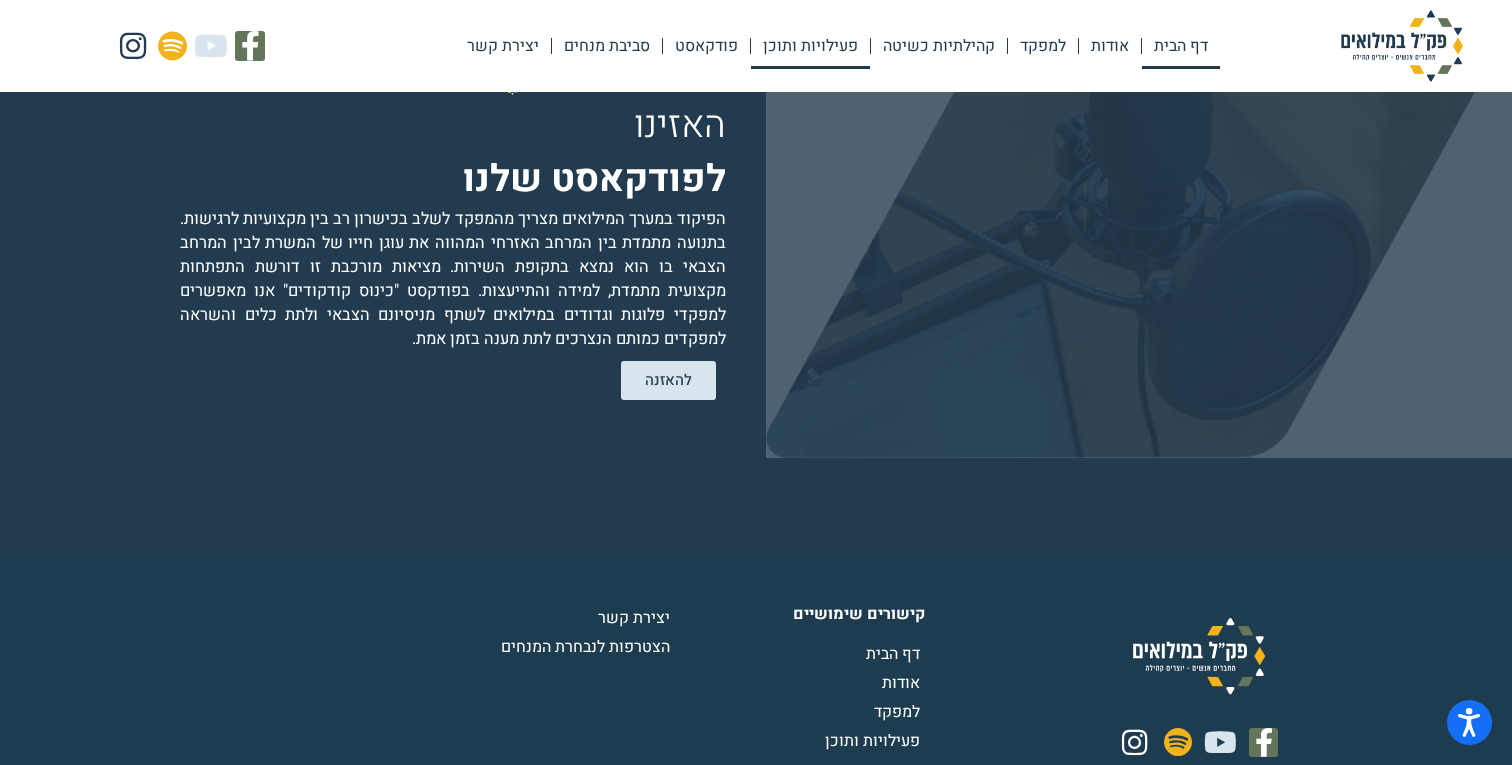 click on "פעילויות ותוכן" 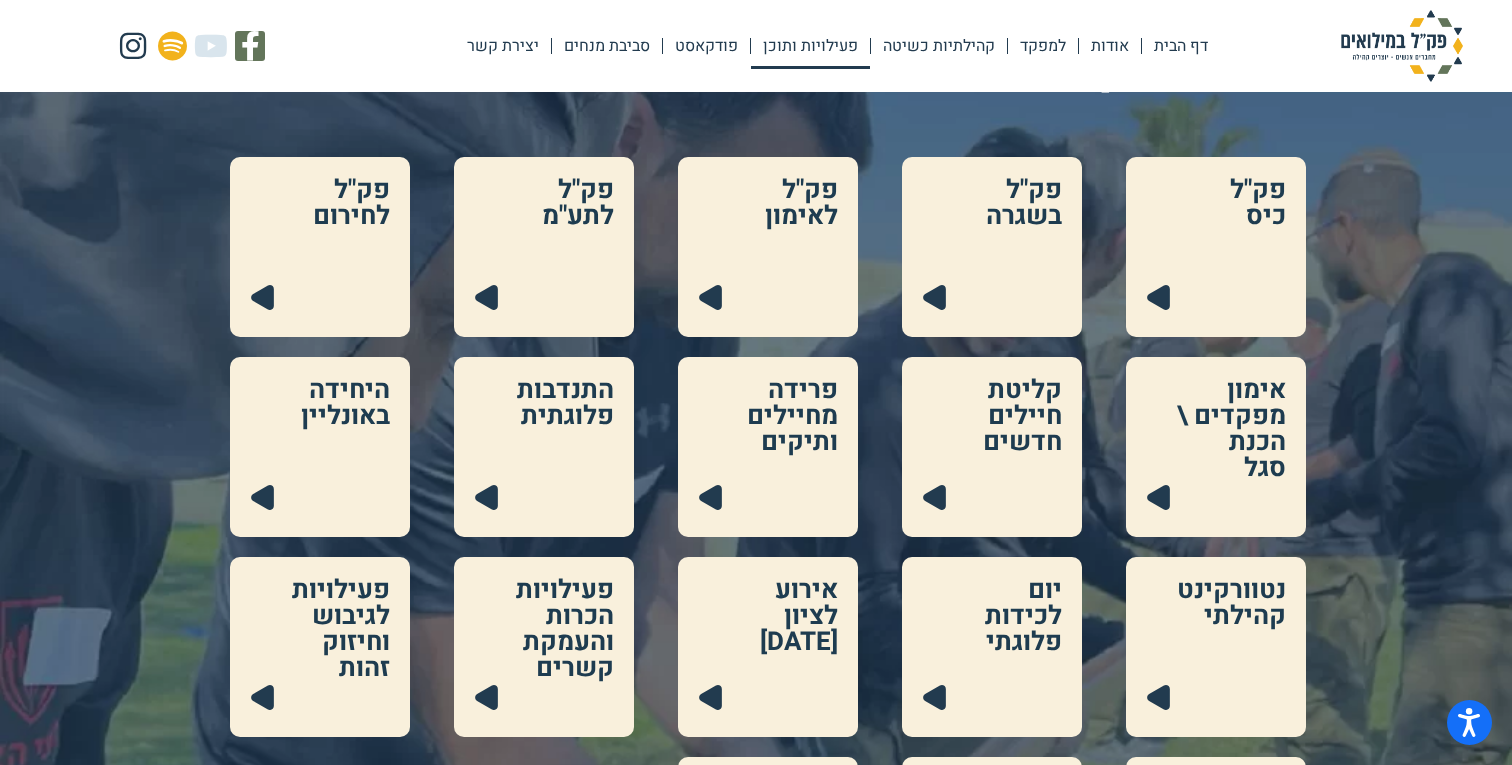 scroll, scrollTop: 237, scrollLeft: 0, axis: vertical 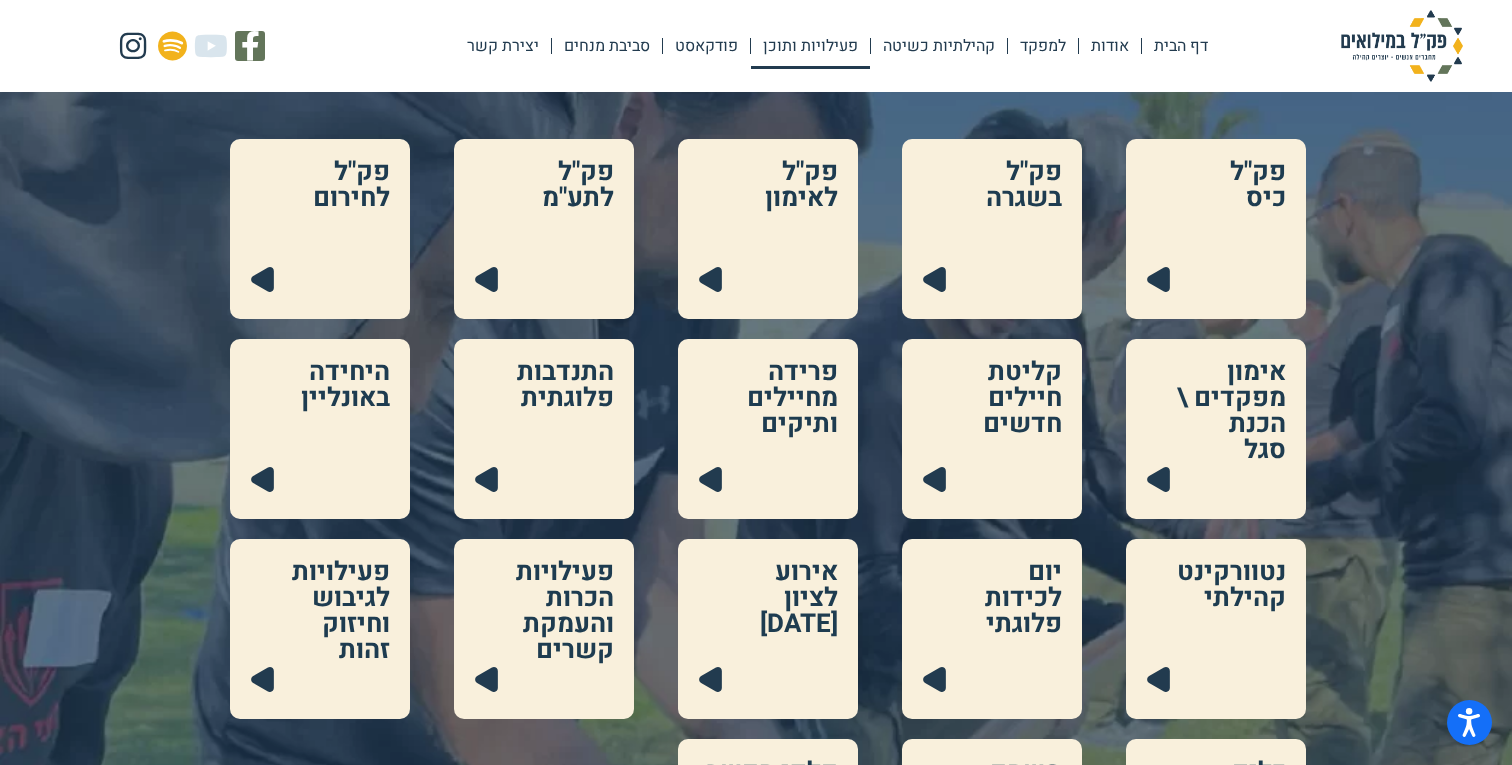 click at bounding box center [768, 429] 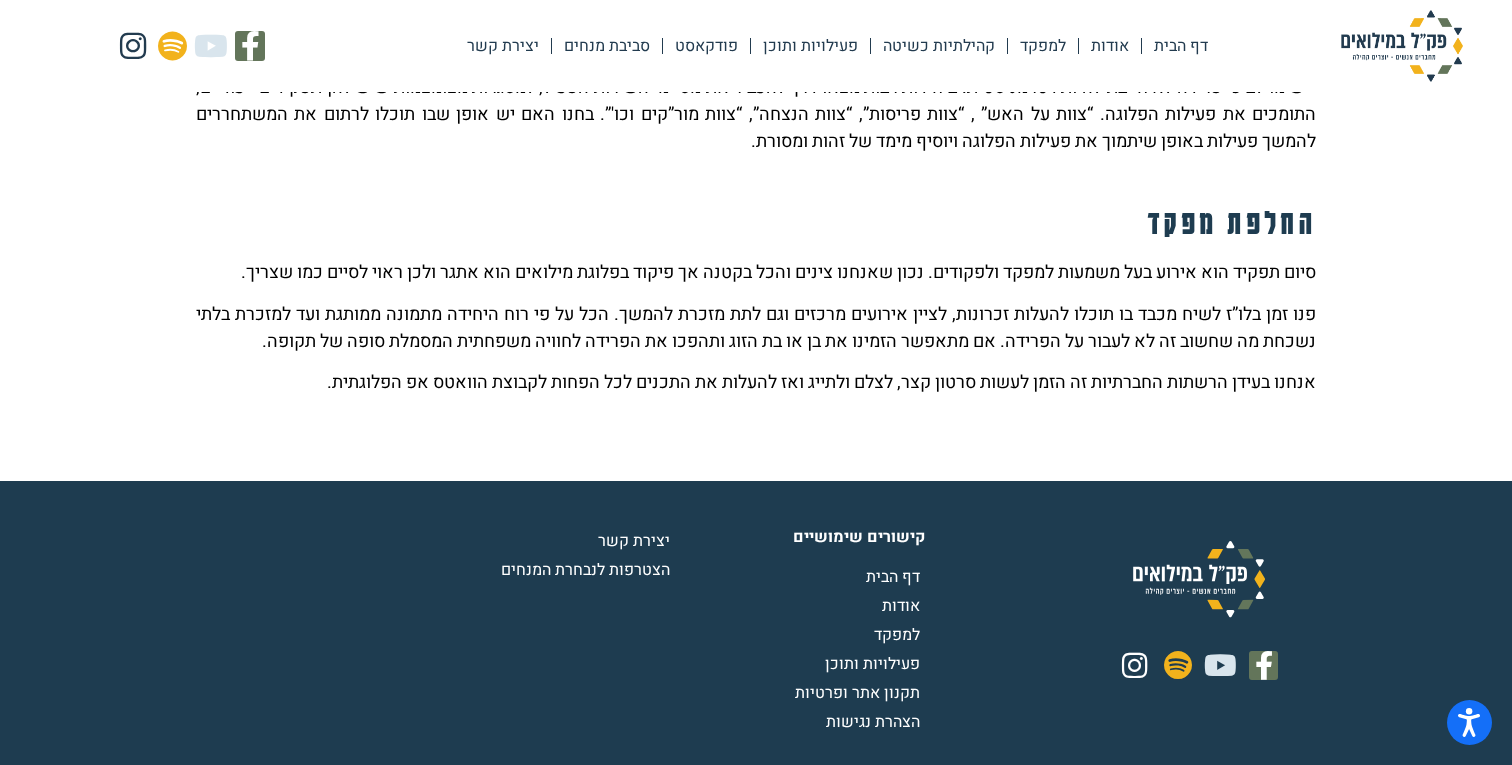 scroll, scrollTop: 1062, scrollLeft: 0, axis: vertical 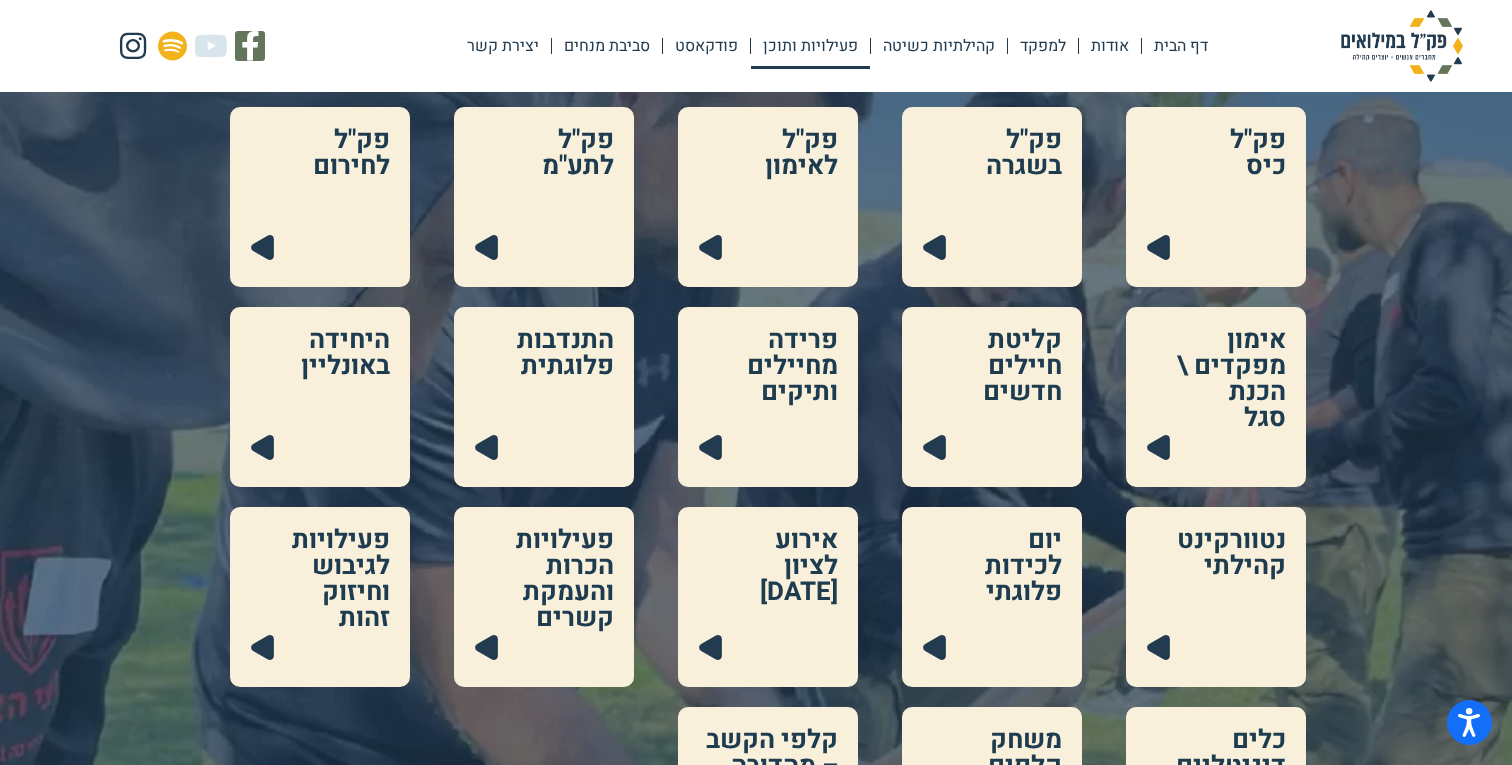 click at bounding box center (320, 397) 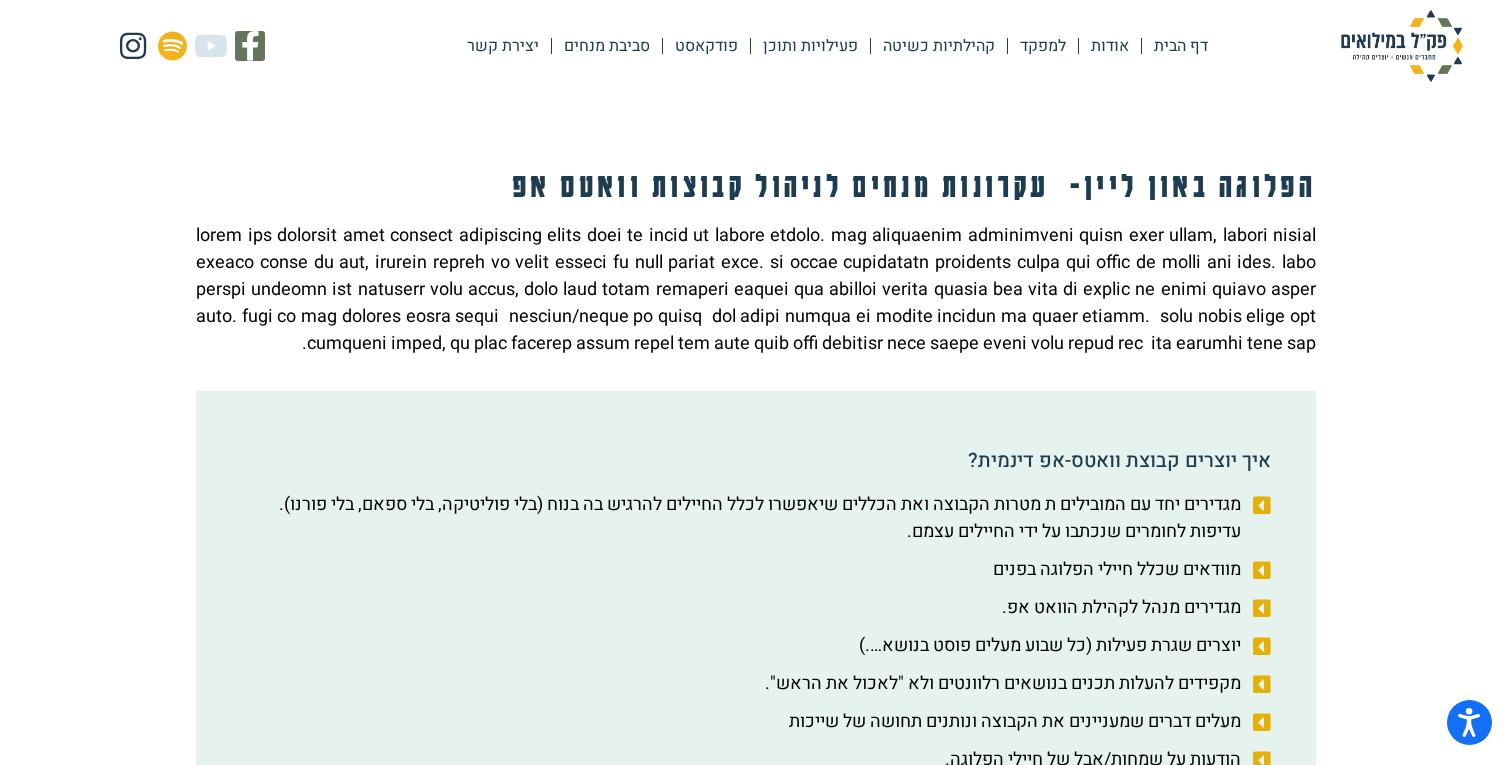 scroll, scrollTop: 0, scrollLeft: 0, axis: both 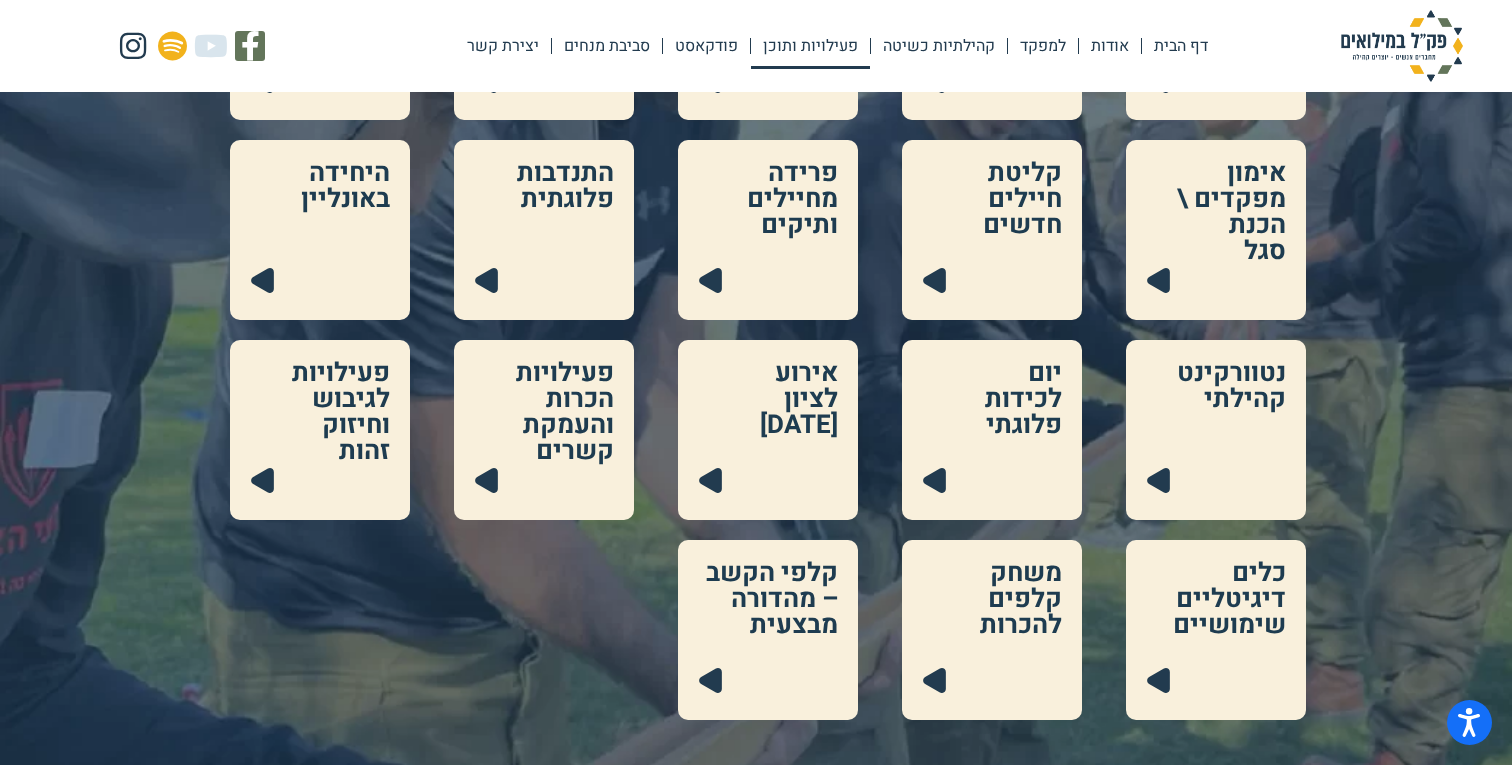 click at bounding box center (1216, 630) 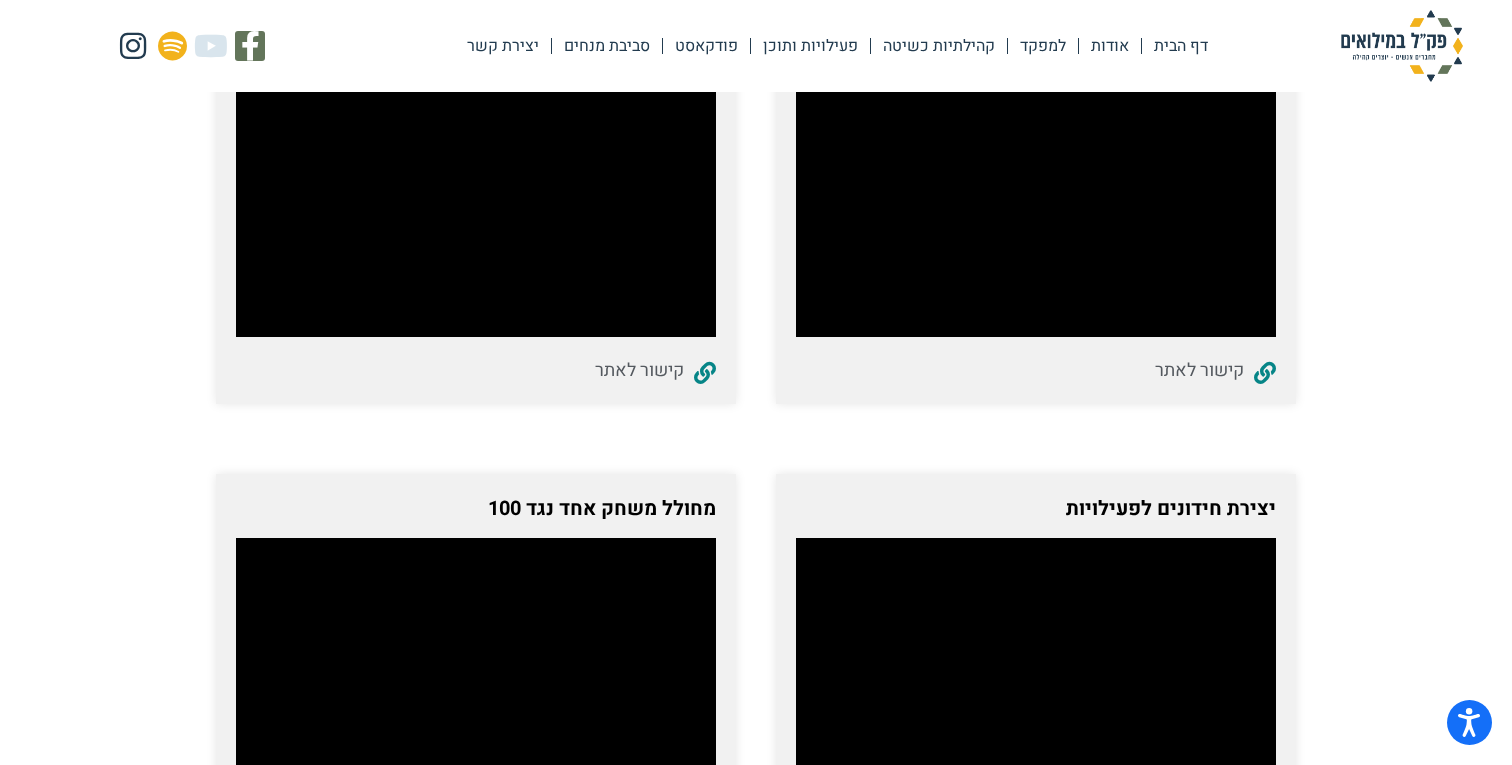 scroll, scrollTop: 901, scrollLeft: 0, axis: vertical 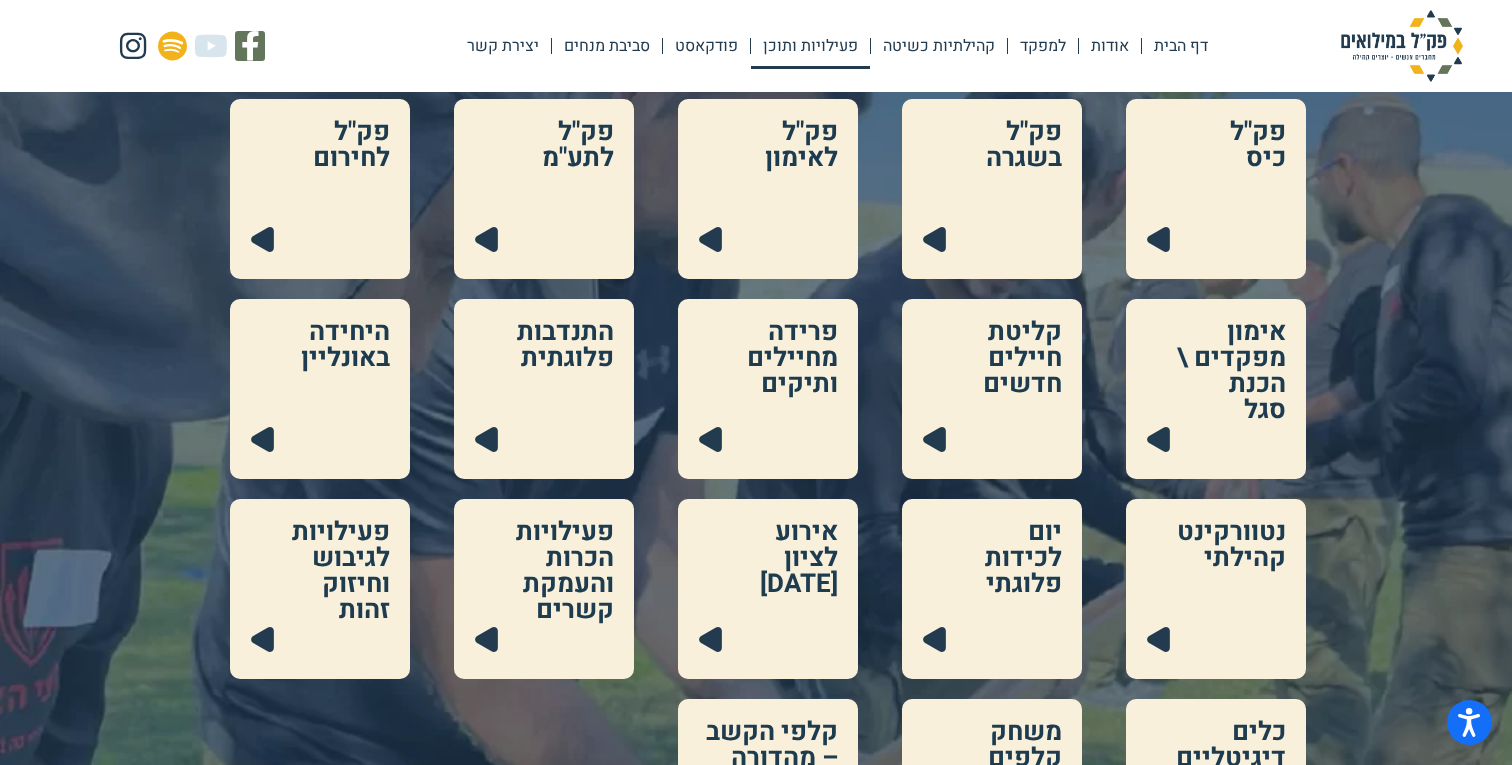 click at bounding box center [544, 389] 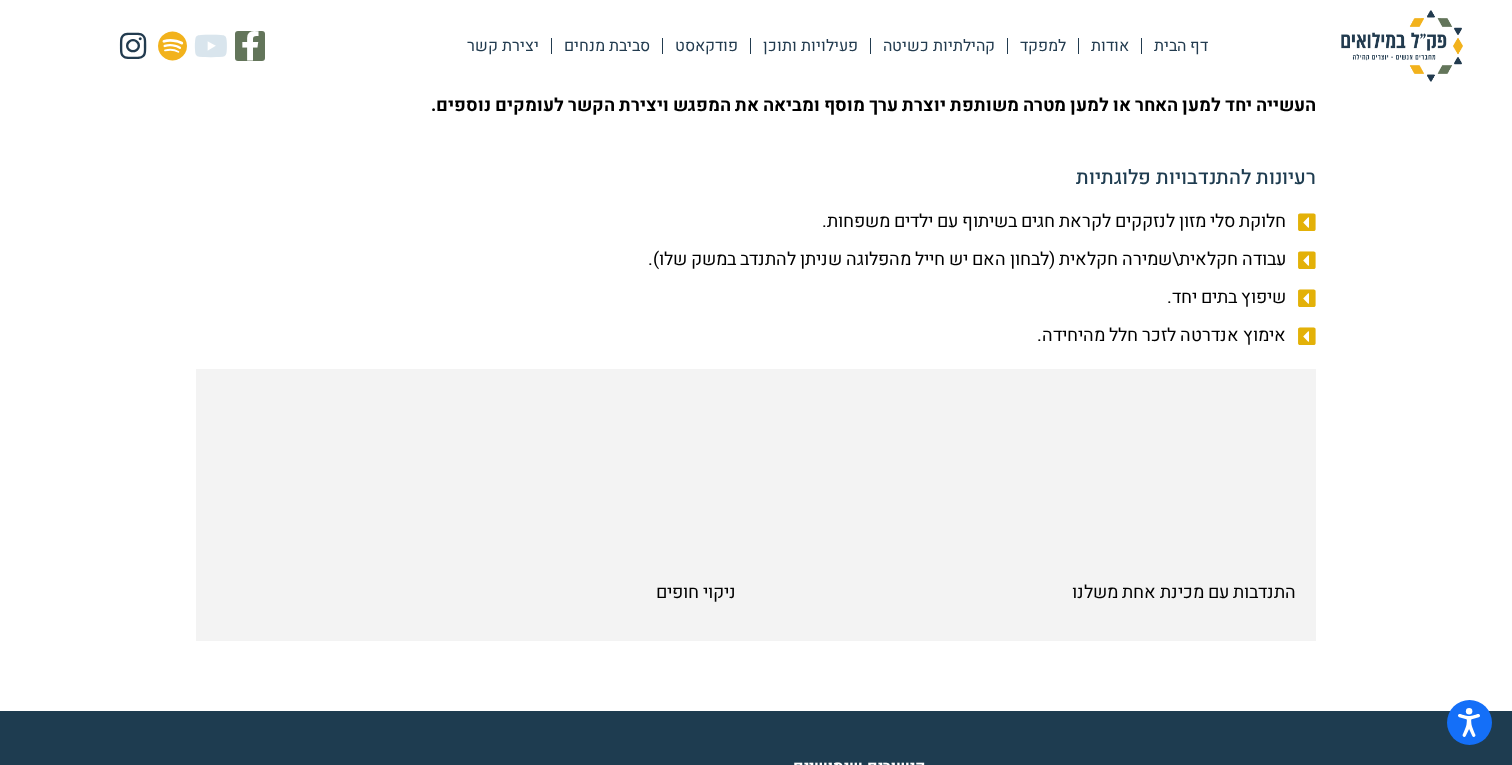 scroll, scrollTop: 320, scrollLeft: 0, axis: vertical 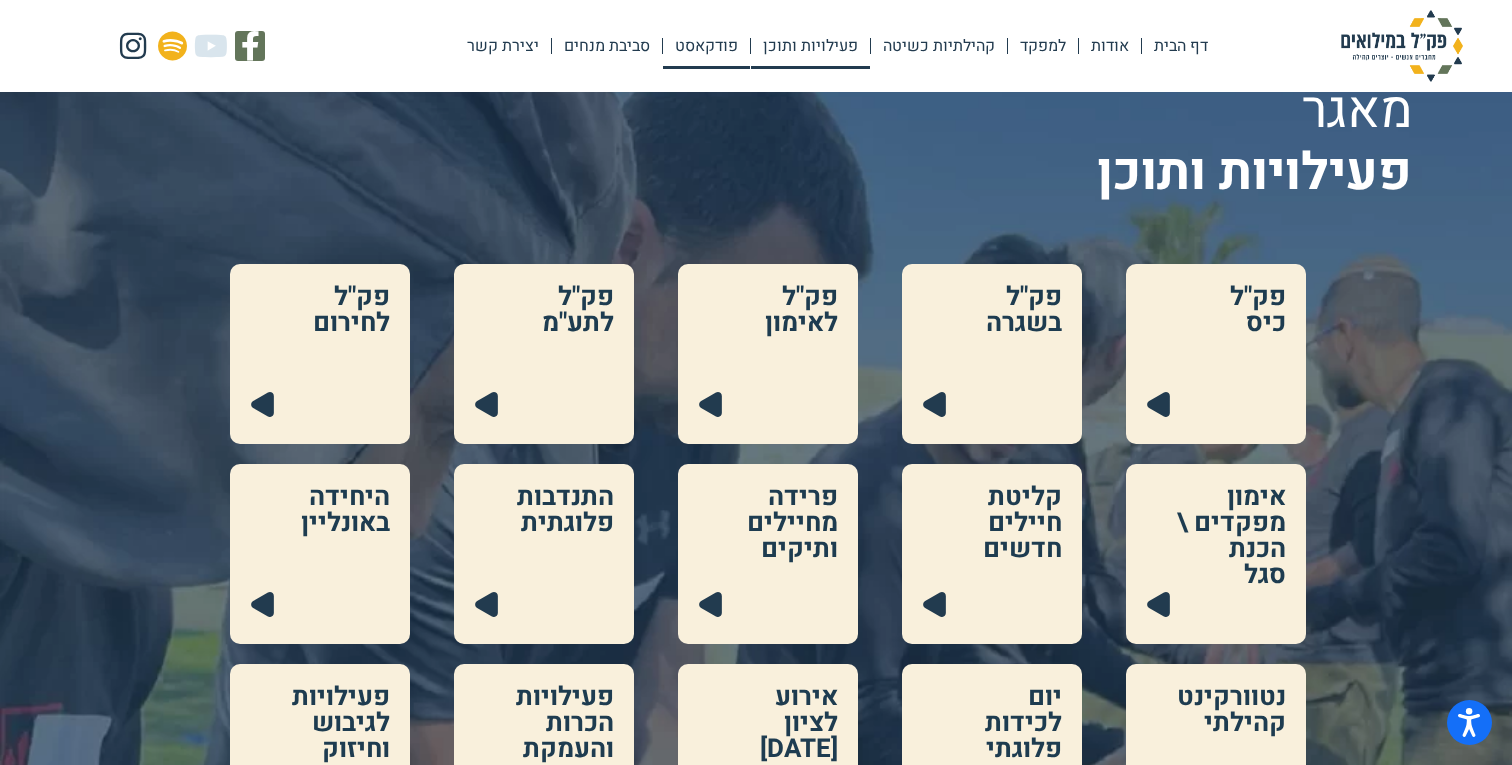 click on "פודקאסט" 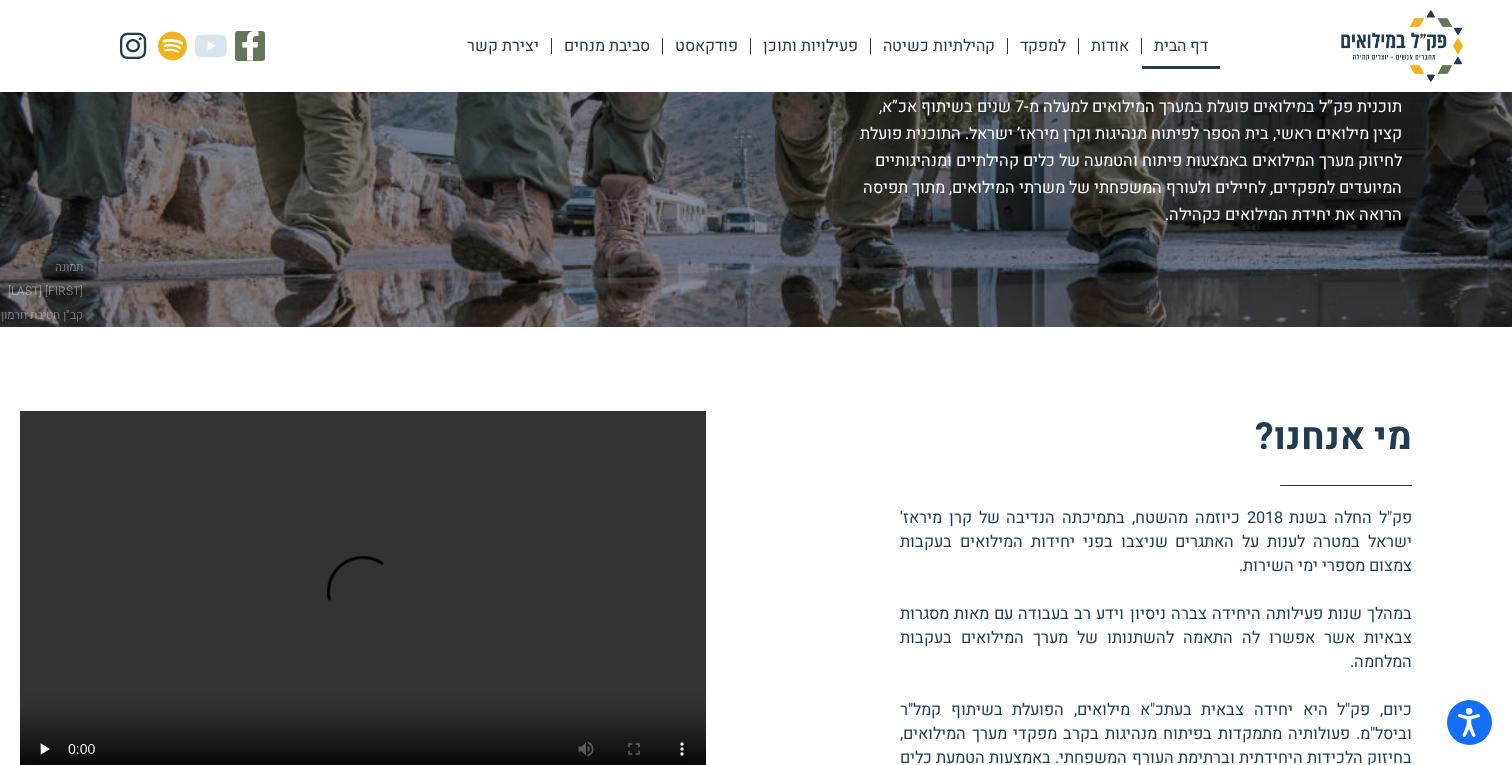 scroll, scrollTop: 293, scrollLeft: 0, axis: vertical 